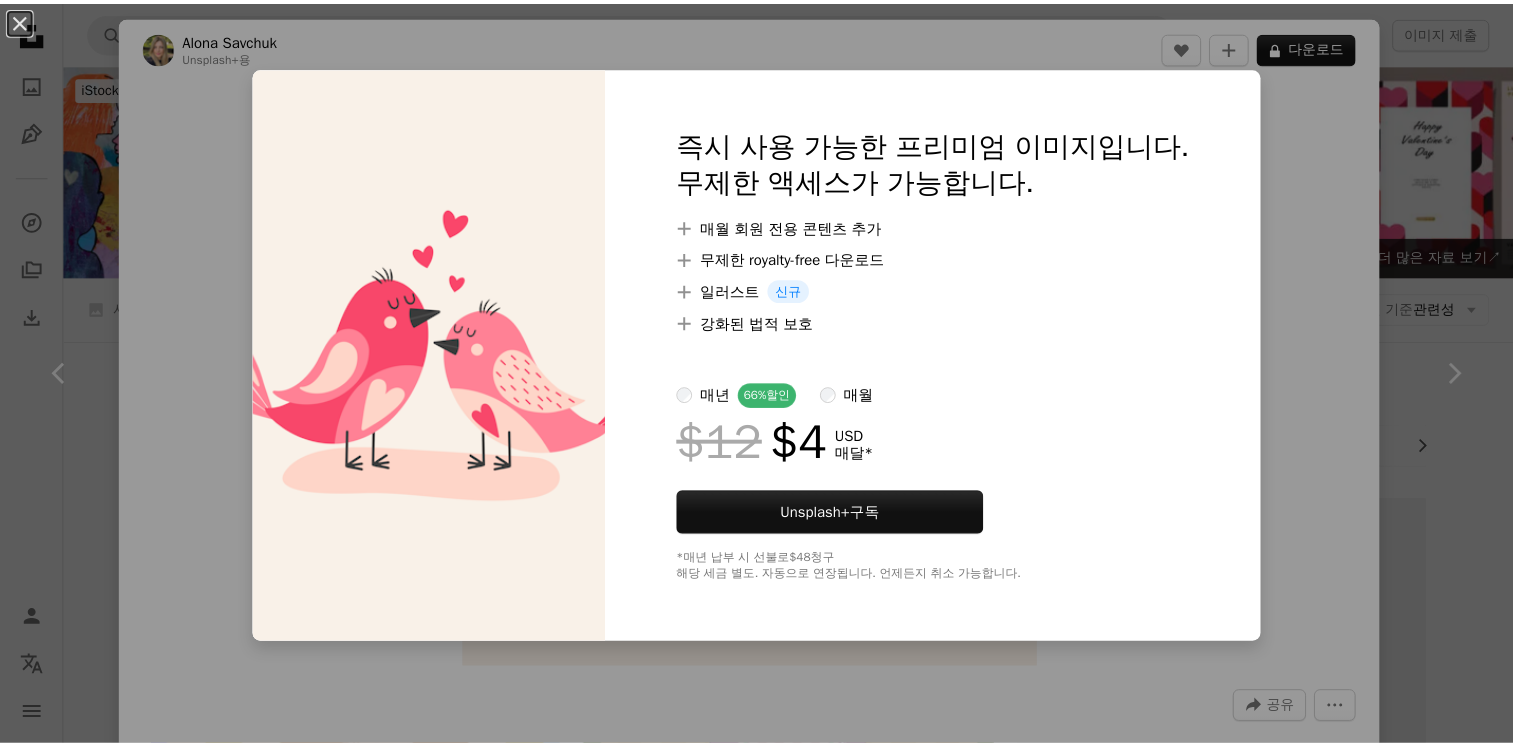 scroll, scrollTop: 900, scrollLeft: 0, axis: vertical 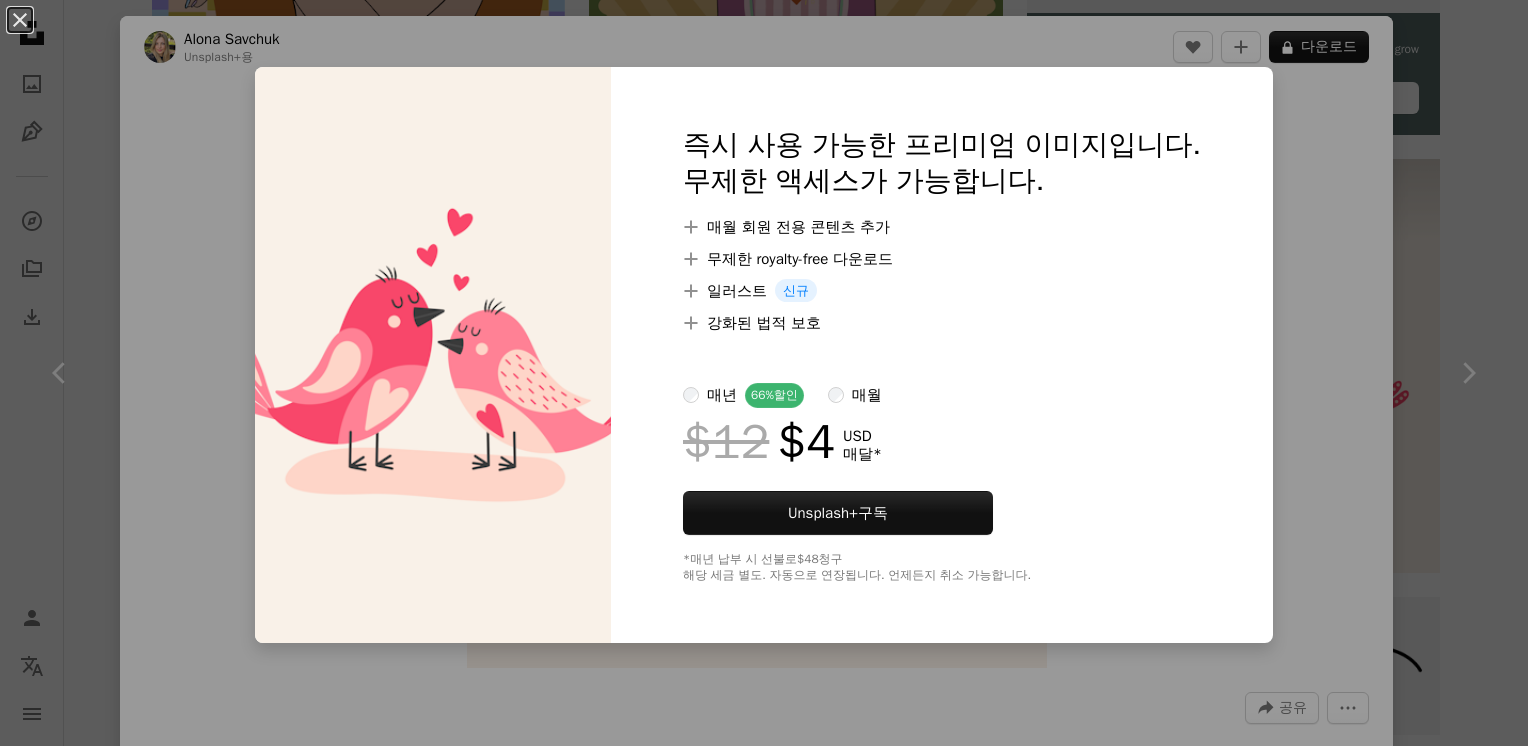 click on "An X shape 즉시 사용 가능한 프리미엄 이미지입니다. 무제한 액세스가 가능합니다. A plus sign 매월 회원 전용 콘텐츠 추가 A plus sign 무제한 royalty-free 다운로드 A plus sign 일러스트  신규 A plus sign 강화된 법적 보호 매년 66%  할인 매월 $12   $4 USD 매달 * Unsplash+  구독 *매년 납부 시 선불로  $48  청구 해당 세금 별도. 자동으로 연장됩니다. 언제든지 취소 가능합니다." at bounding box center [764, 373] 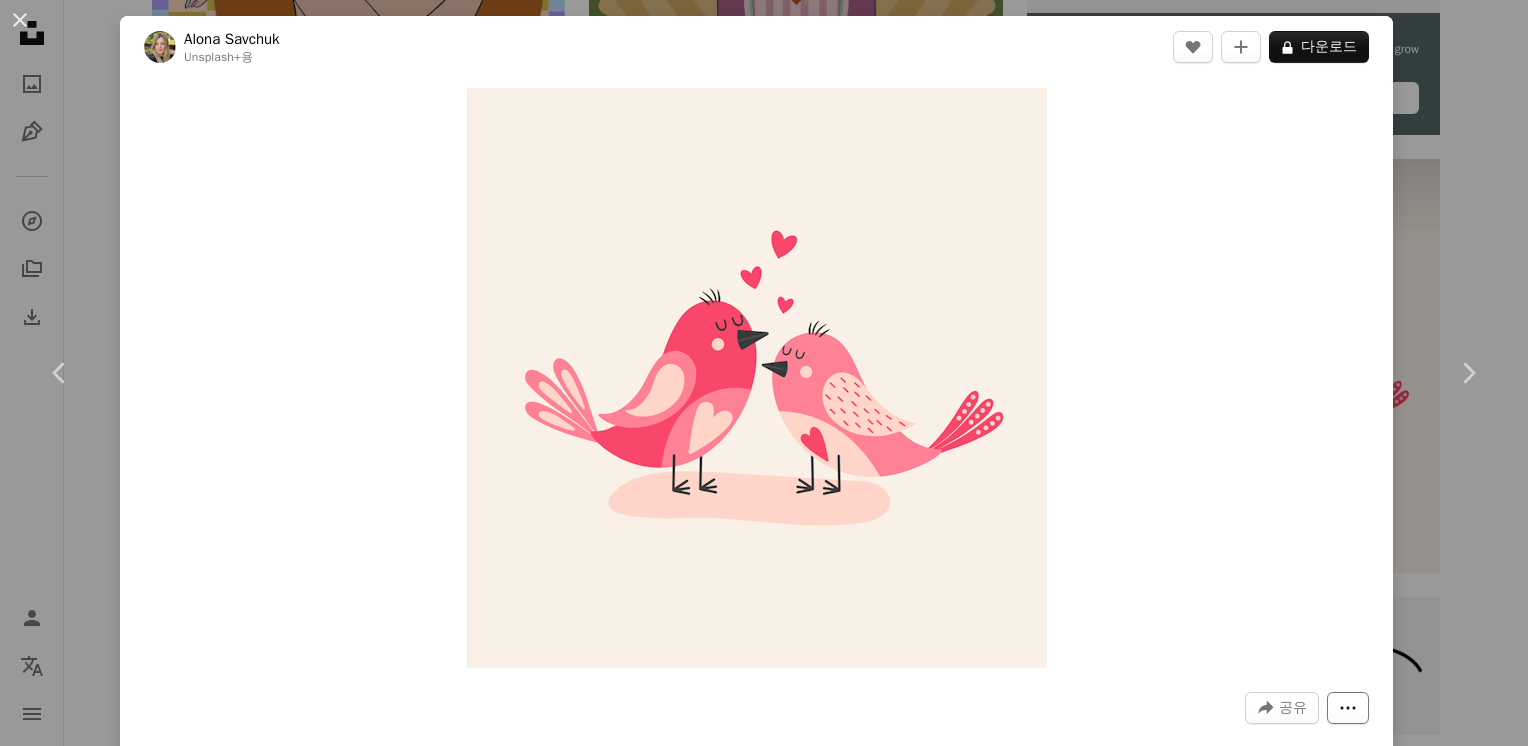 click on "More Actions" at bounding box center (1348, 708) 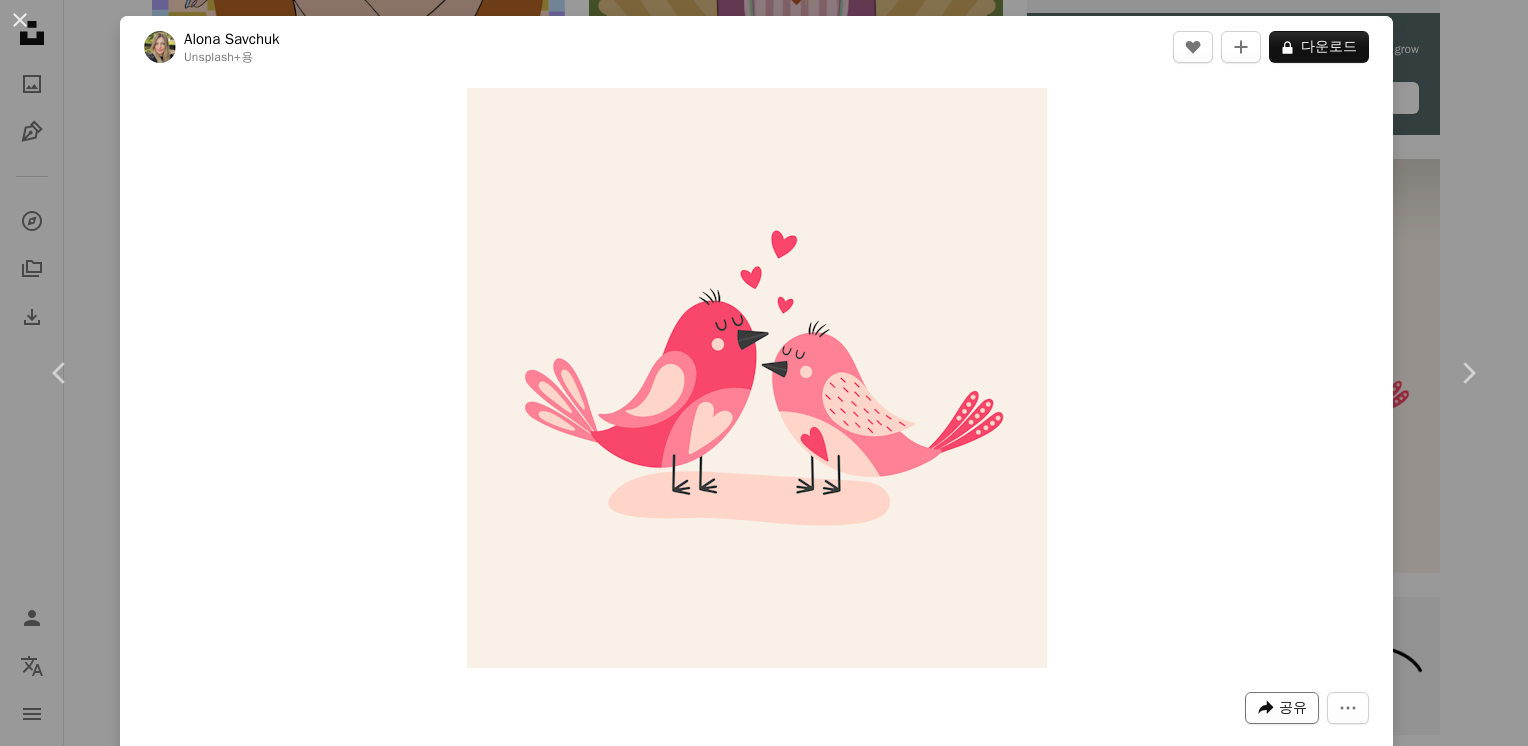 click on "공유" at bounding box center [1293, 708] 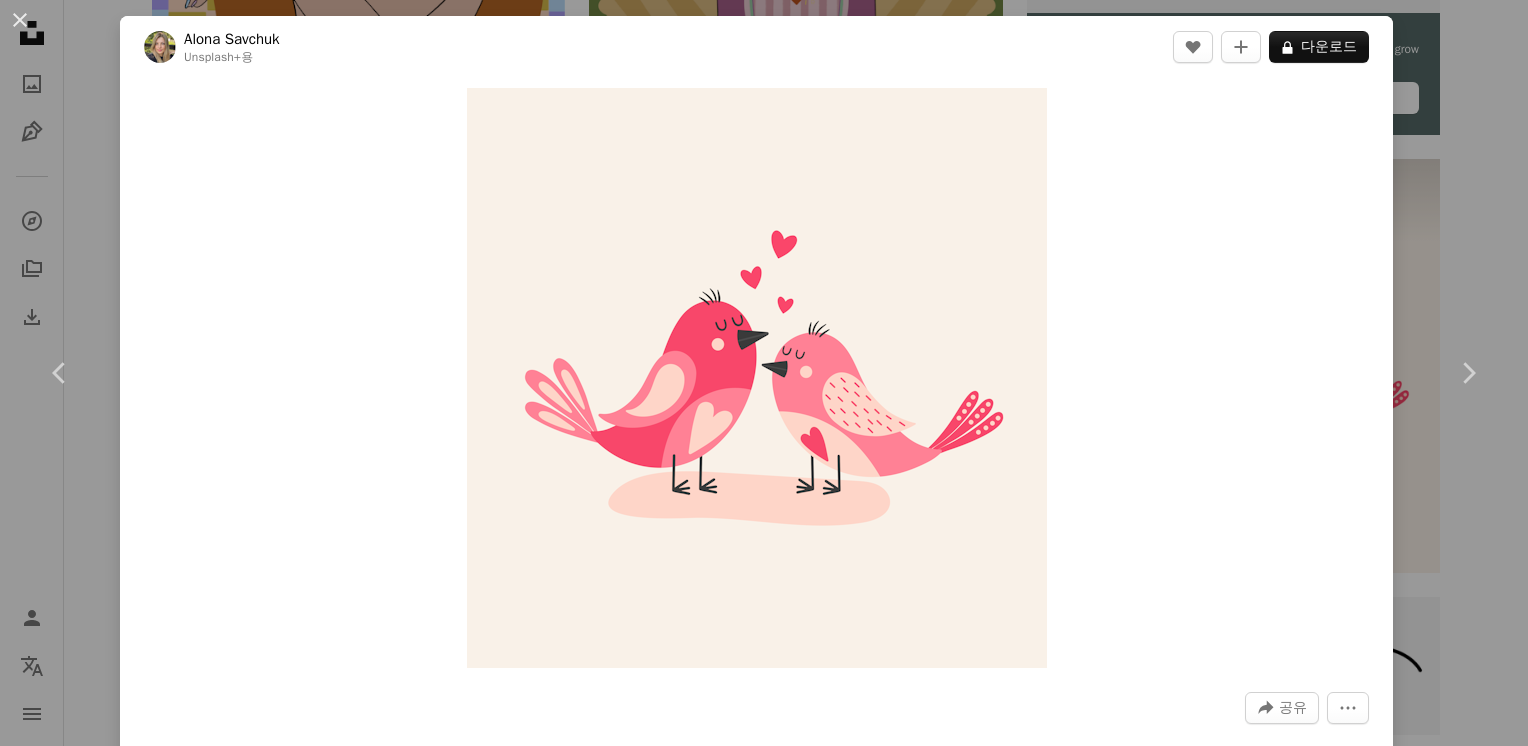 click on "An X shape Chevron left Chevron right [LAST] Unsplash+ 용 A heart A plus sign A lock 다운로드 Zoom in A forward-right arrow 공유 More Actions Calendar outlined [MONTH] [DAY], [YEAR] 에 게시됨 Safety Unsplash+ 라이선스 에 따른 라이선스 부여 사랑 분홍색 디자인 부부 그림 심장 최소 조류 로맨틱한 발렌타인 귀여운 로맨스 발렌타인 행복 벡터 현대의 달다 플랫 연애편지 현대의 관련 무료 이미지 관련 이미지 Plus sign for Unsplash+ A heart A plus sign [LAST] Unsplash+ 용 A heart A plus sign [FIRST] [LAST] Unsplash+ 용 A heart A plus sign [LAST] Unsplash+ 용 A heart A plus sign [LAST] Unsplash+ 용 A heart A plus sign Getty Images Unsplash+ 용 A heart A plus sign [LAST] Unsplash+ 용 A heart A plus sign Graficon Stuff Unsplash+ 용 A heart A plus sign Papermax Studio Unsplash+ 용 A heart A plus sign Getillustrations 용 용" at bounding box center [764, 373] 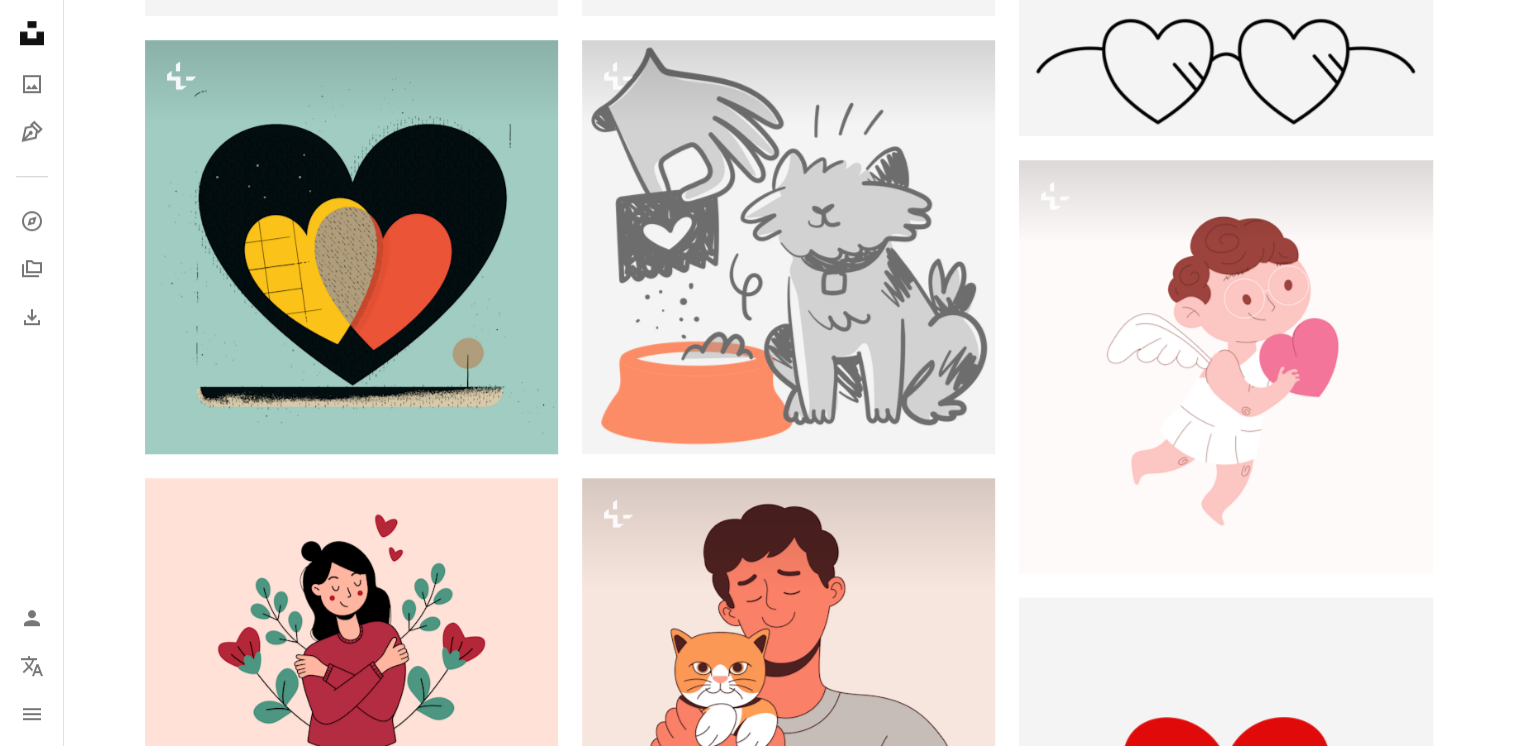 scroll, scrollTop: 1500, scrollLeft: 0, axis: vertical 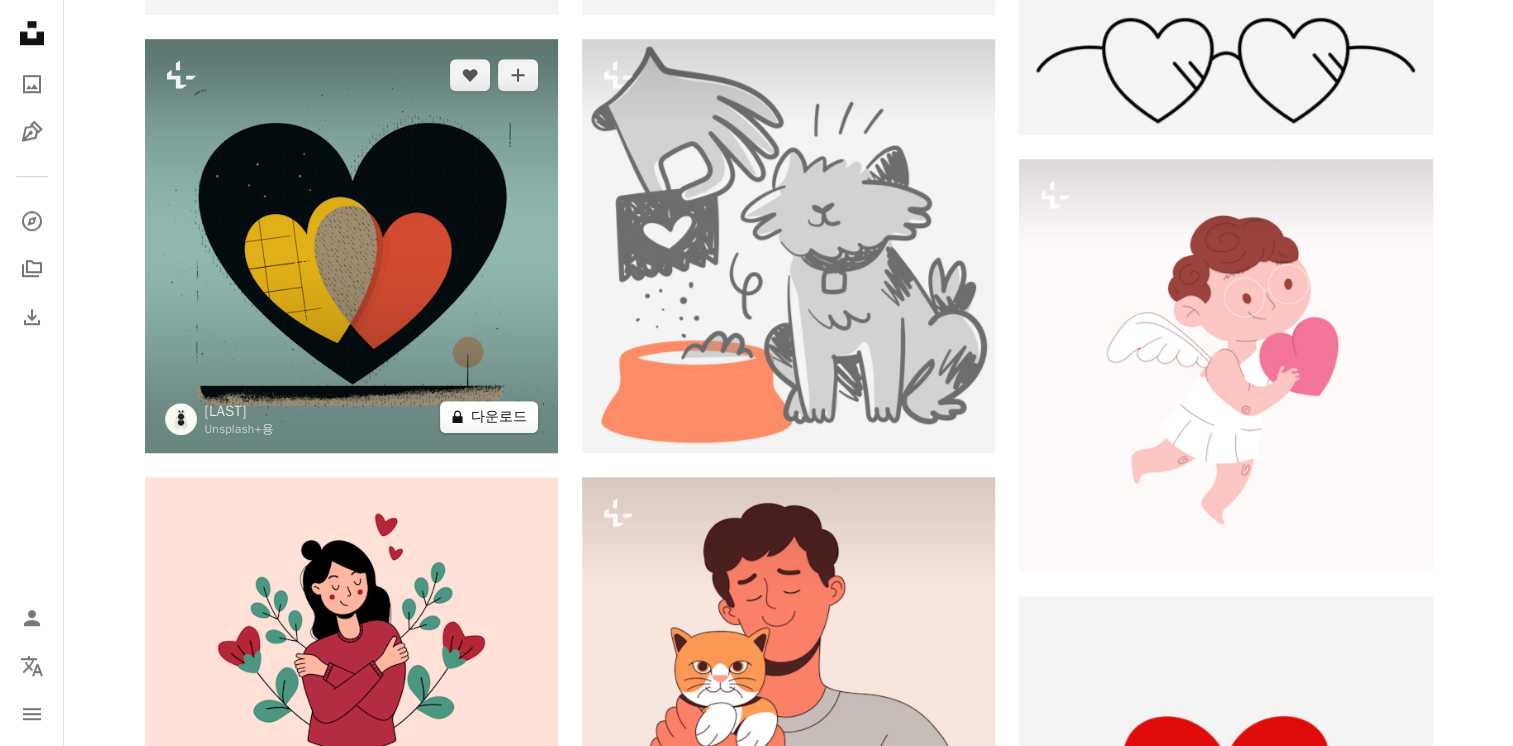 click on "A lock 다운로드" at bounding box center [489, 417] 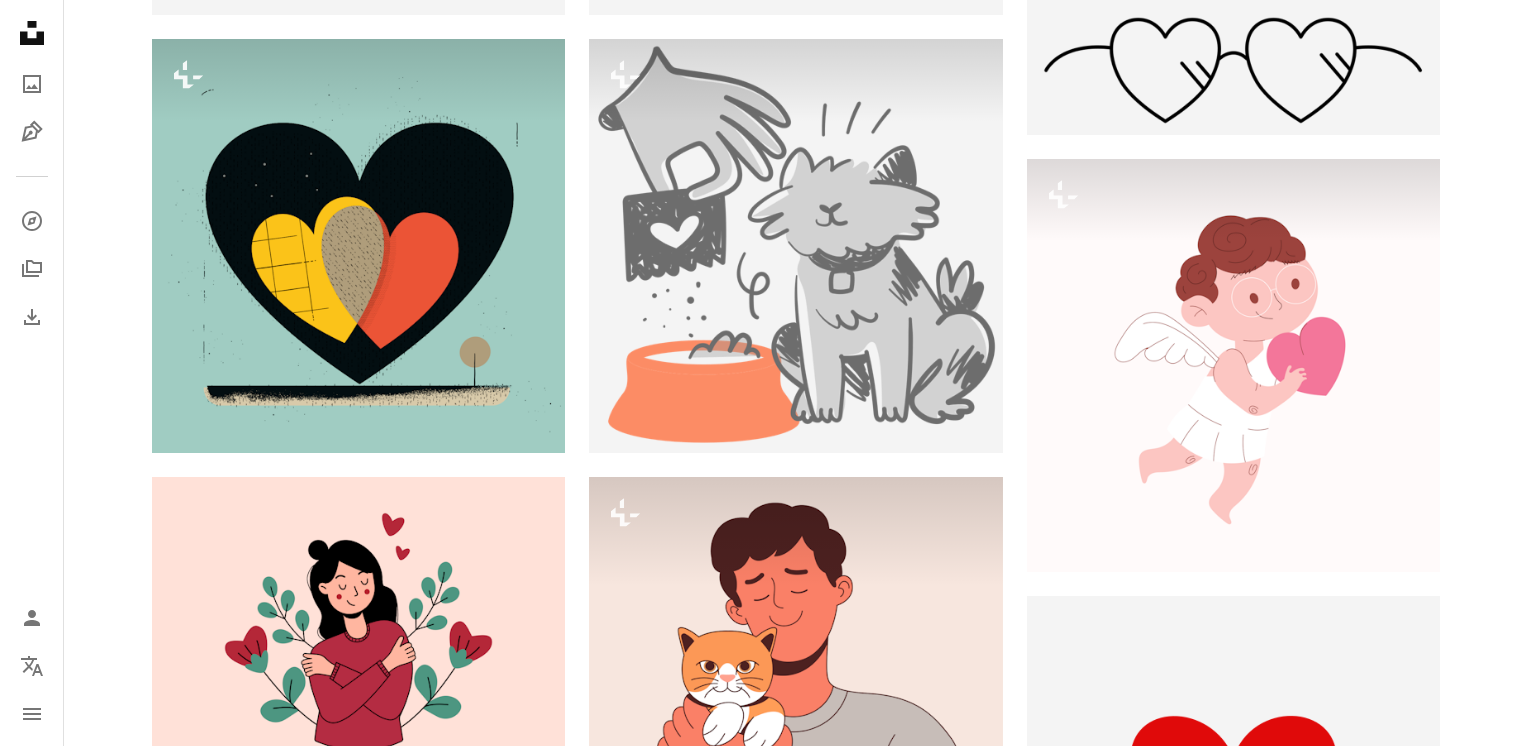 click on "An X shape 즉시 사용 가능한 프리미엄 이미지입니다. 무제한 액세스가 가능합니다. A plus sign 매월 회원 전용 콘텐츠 추가 A plus sign 무제한 royalty-free 다운로드 A plus sign 일러스트  신규 A plus sign 강화된 법적 보호 매년 66%  할인 매월 $12   $4 USD 매달 * Unsplash+  구독 *매년 납부 시 선불로  $48  청구 해당 세금 별도. 자동으로 연장됩니다. 언제든지 취소 가능합니다." at bounding box center (764, 3933) 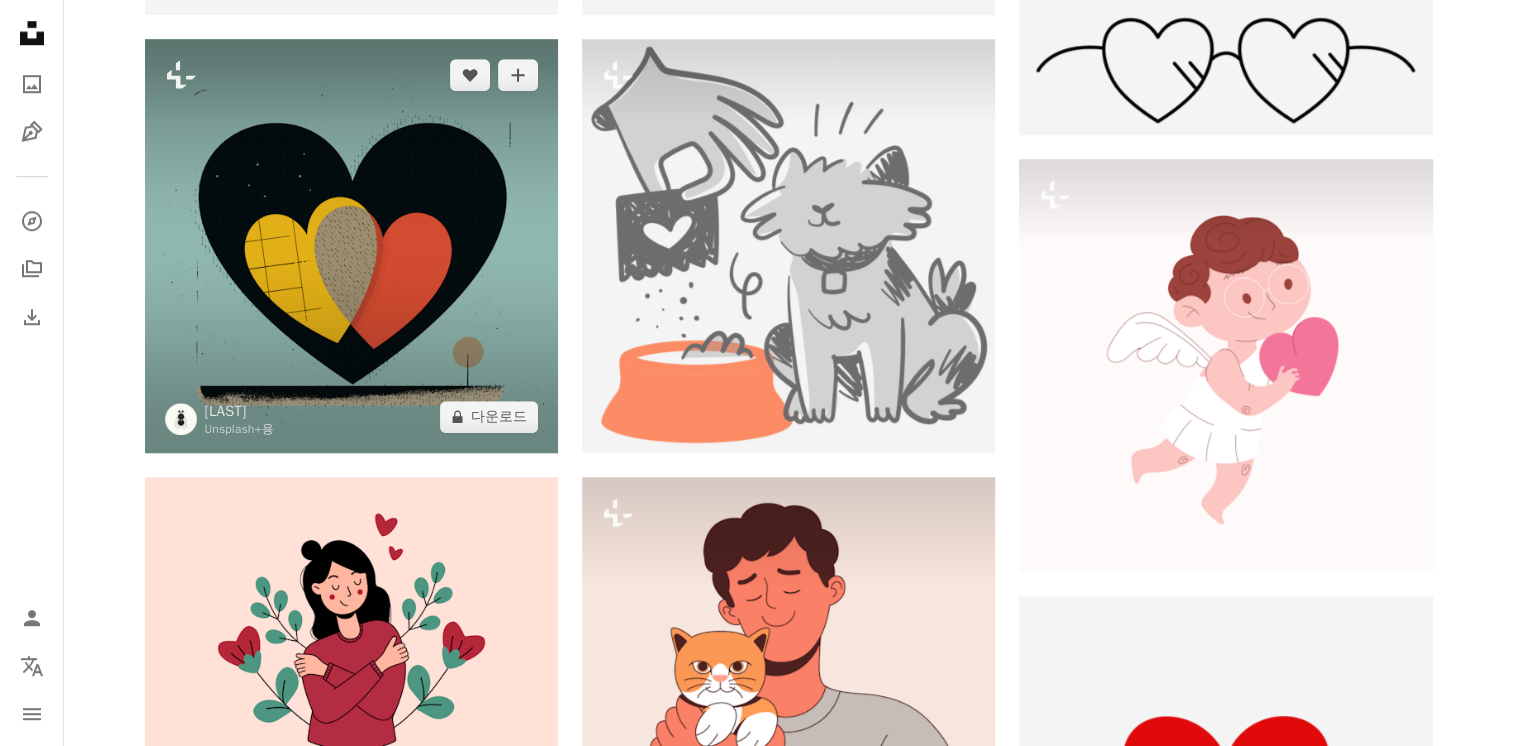click at bounding box center [351, 245] 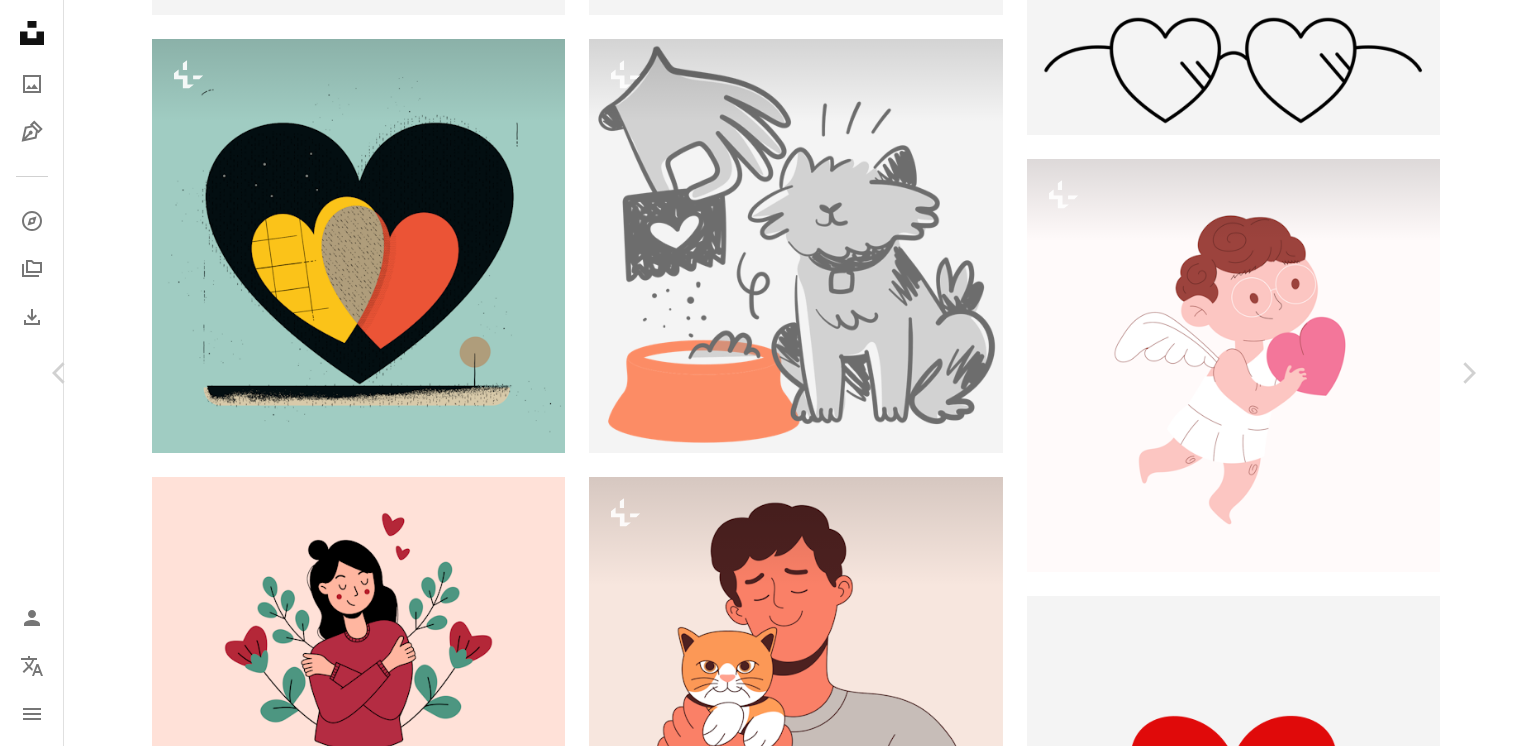click on "An X shape" at bounding box center [20, 20] 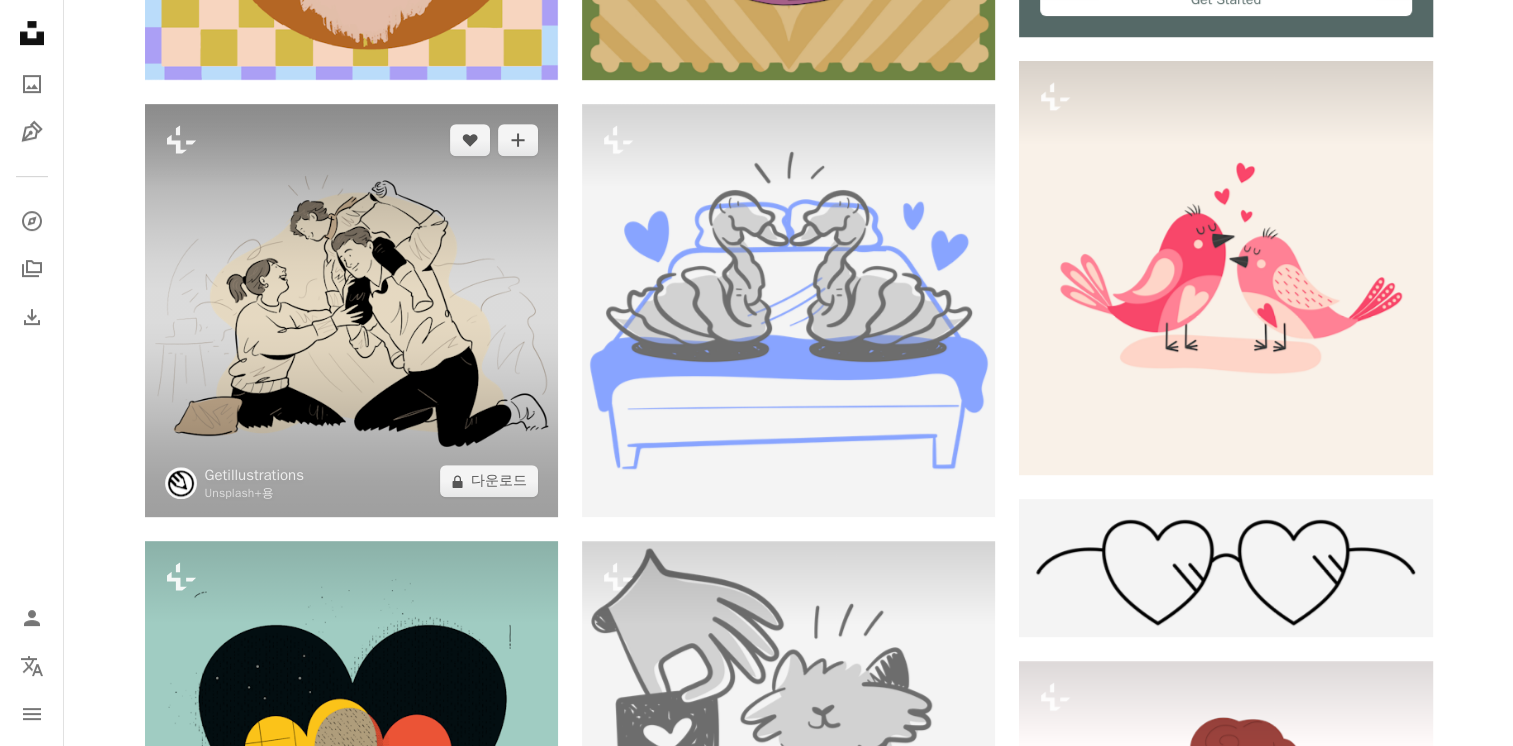 scroll, scrollTop: 0, scrollLeft: 0, axis: both 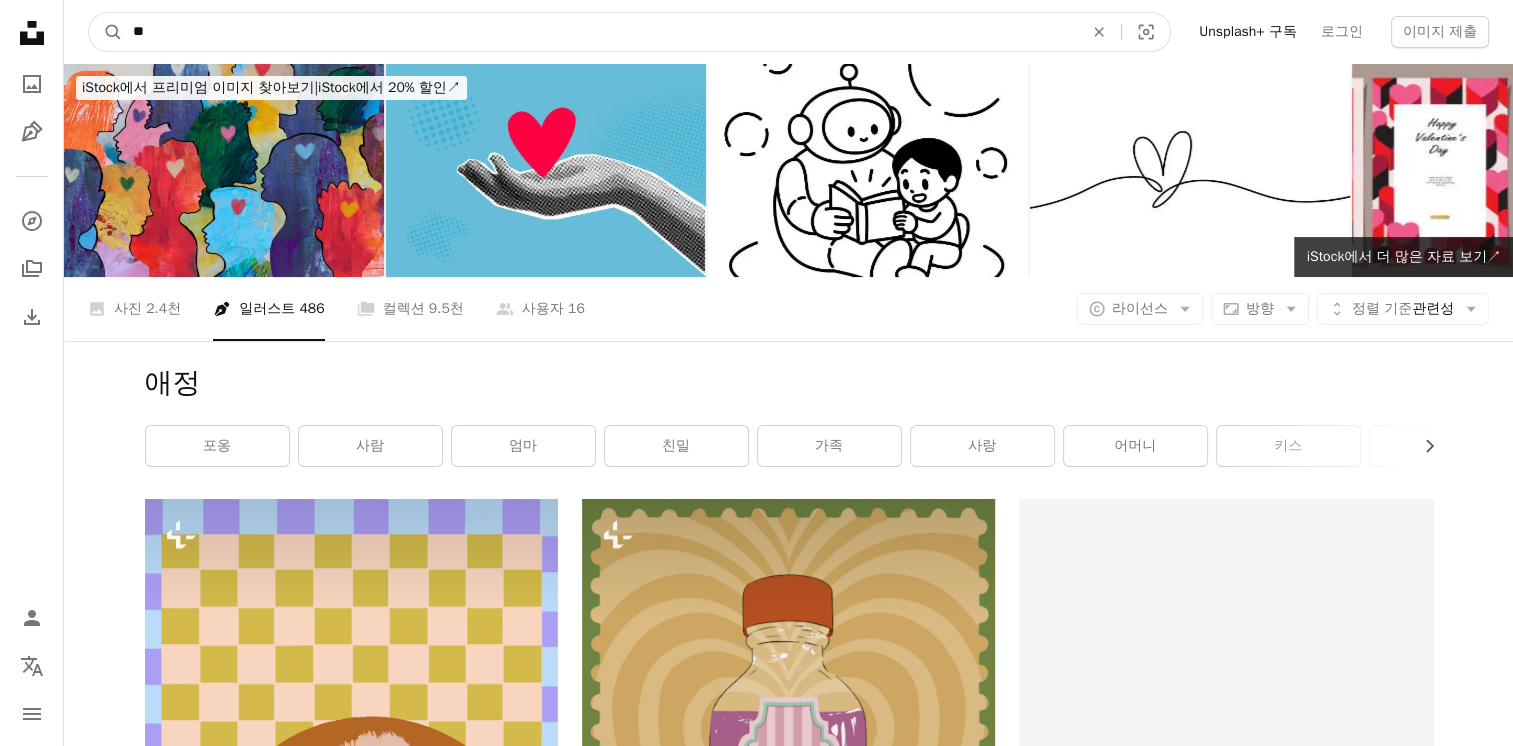 click on "**" at bounding box center (600, 32) 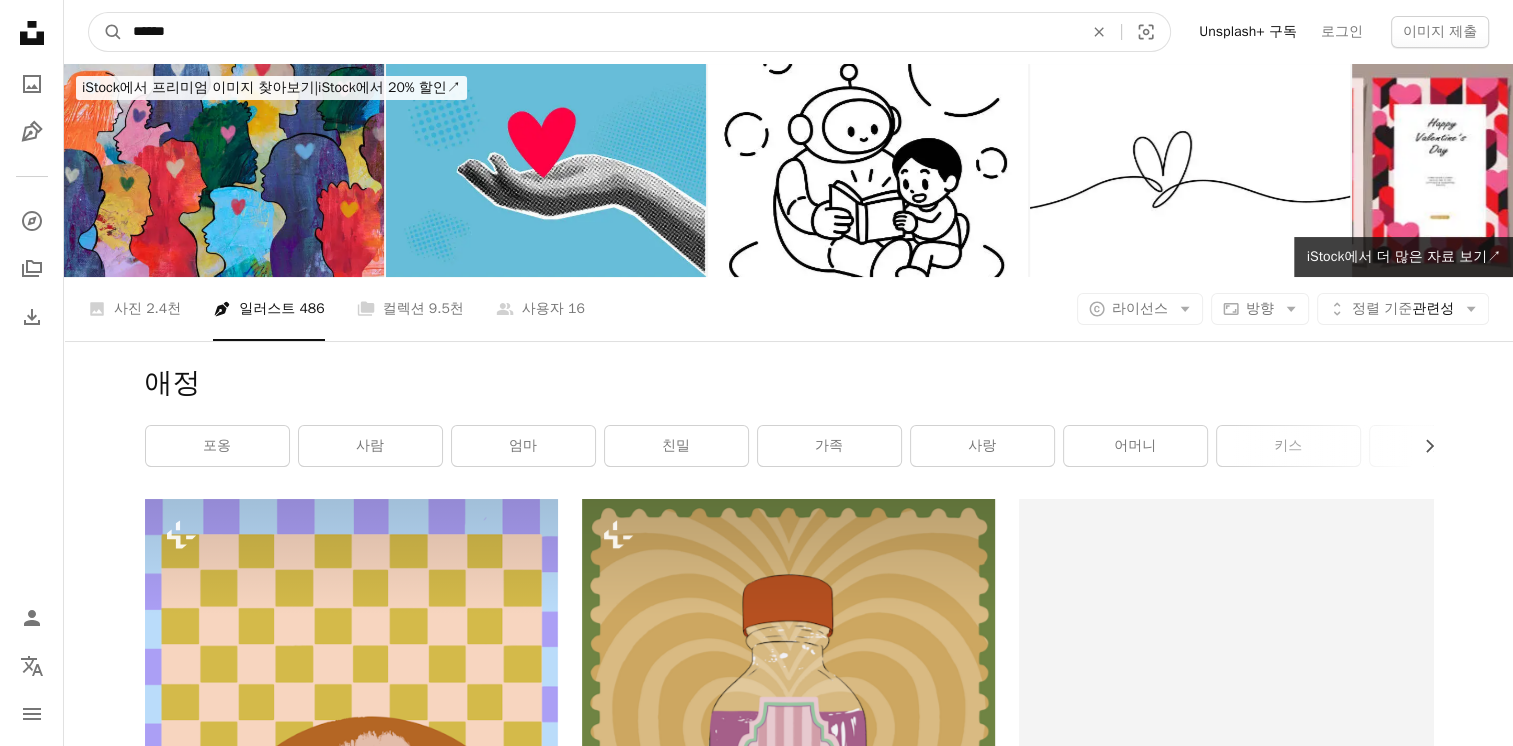 type on "******" 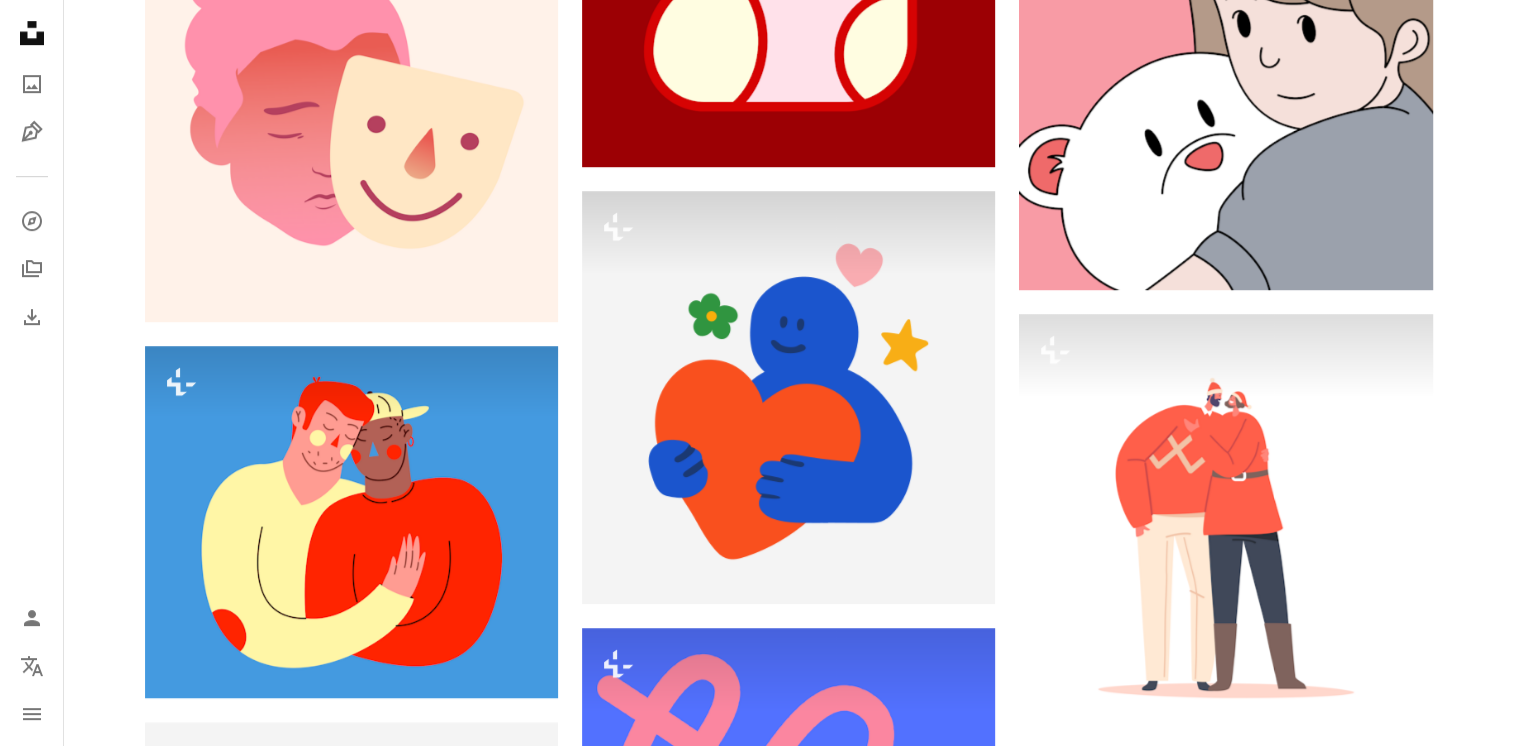 scroll, scrollTop: 1200, scrollLeft: 0, axis: vertical 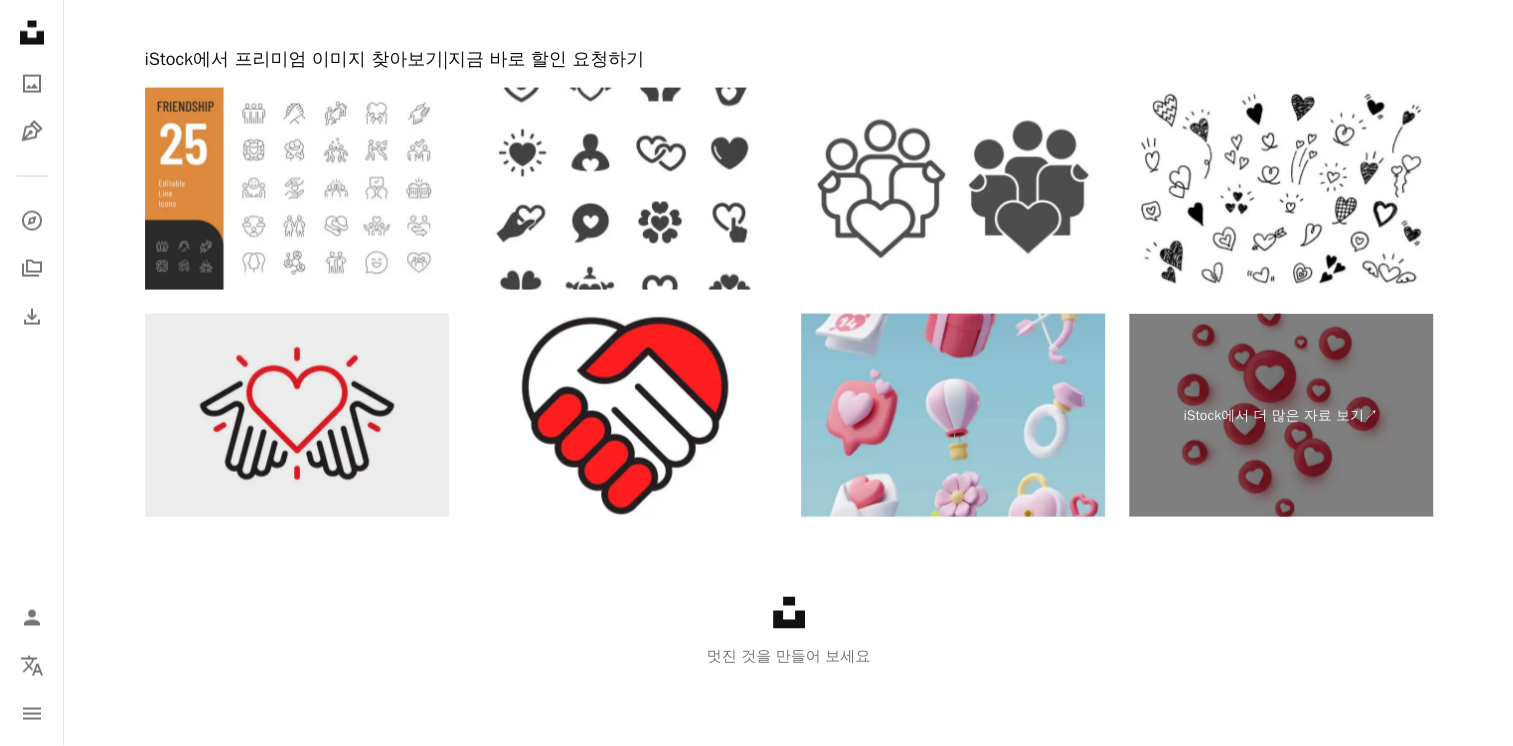 click at bounding box center (297, 415) 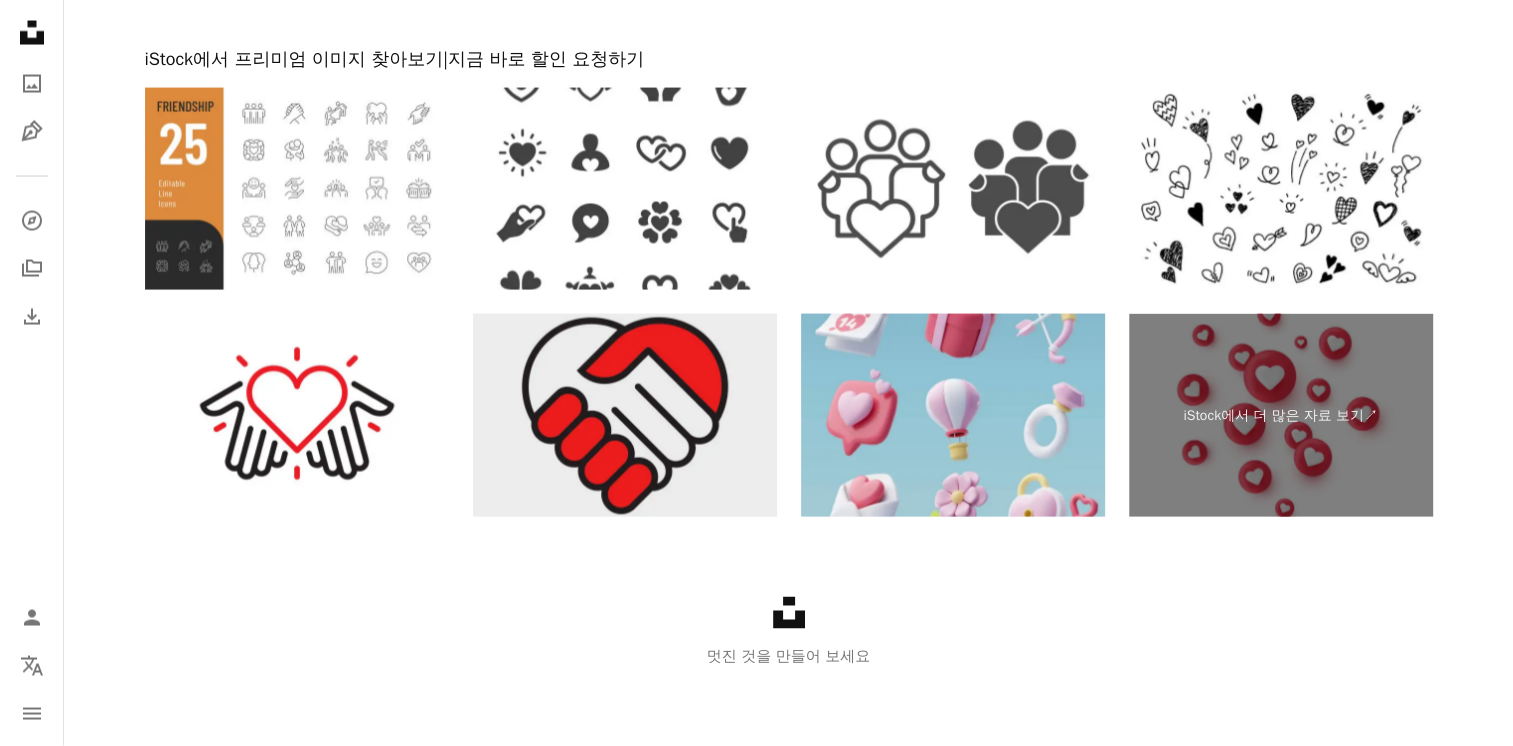click at bounding box center [625, 415] 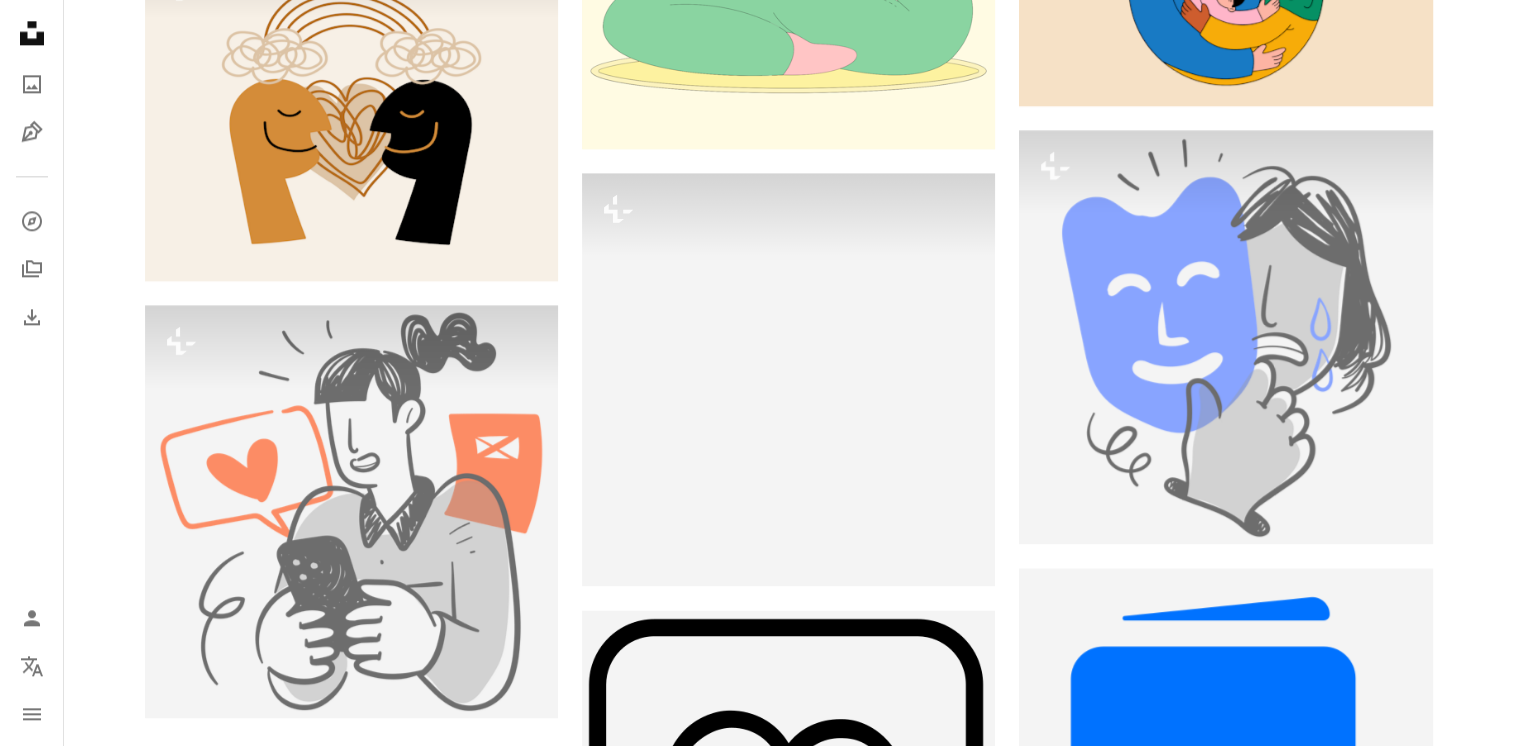 scroll, scrollTop: 2618, scrollLeft: 0, axis: vertical 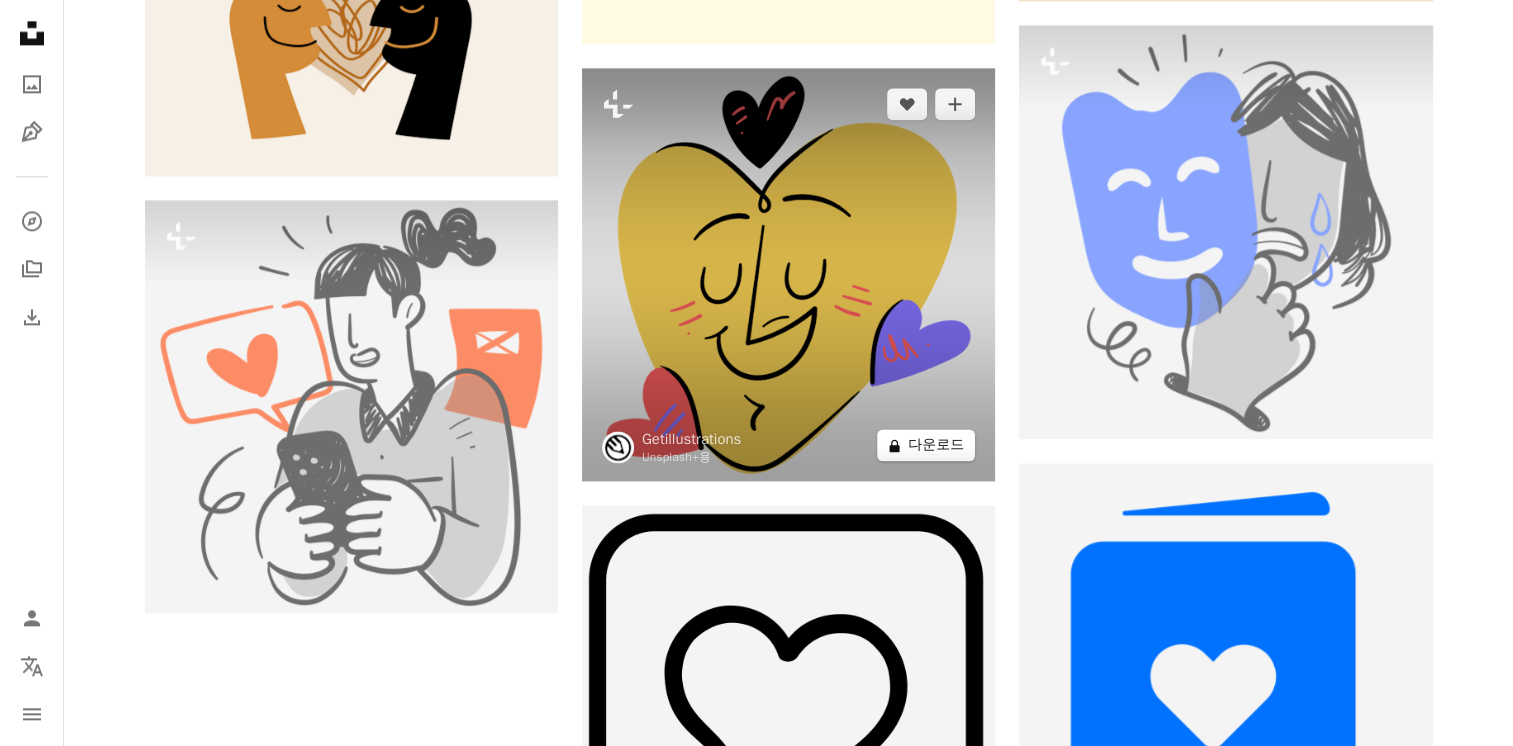 click on "A lock 다운로드" at bounding box center (926, 445) 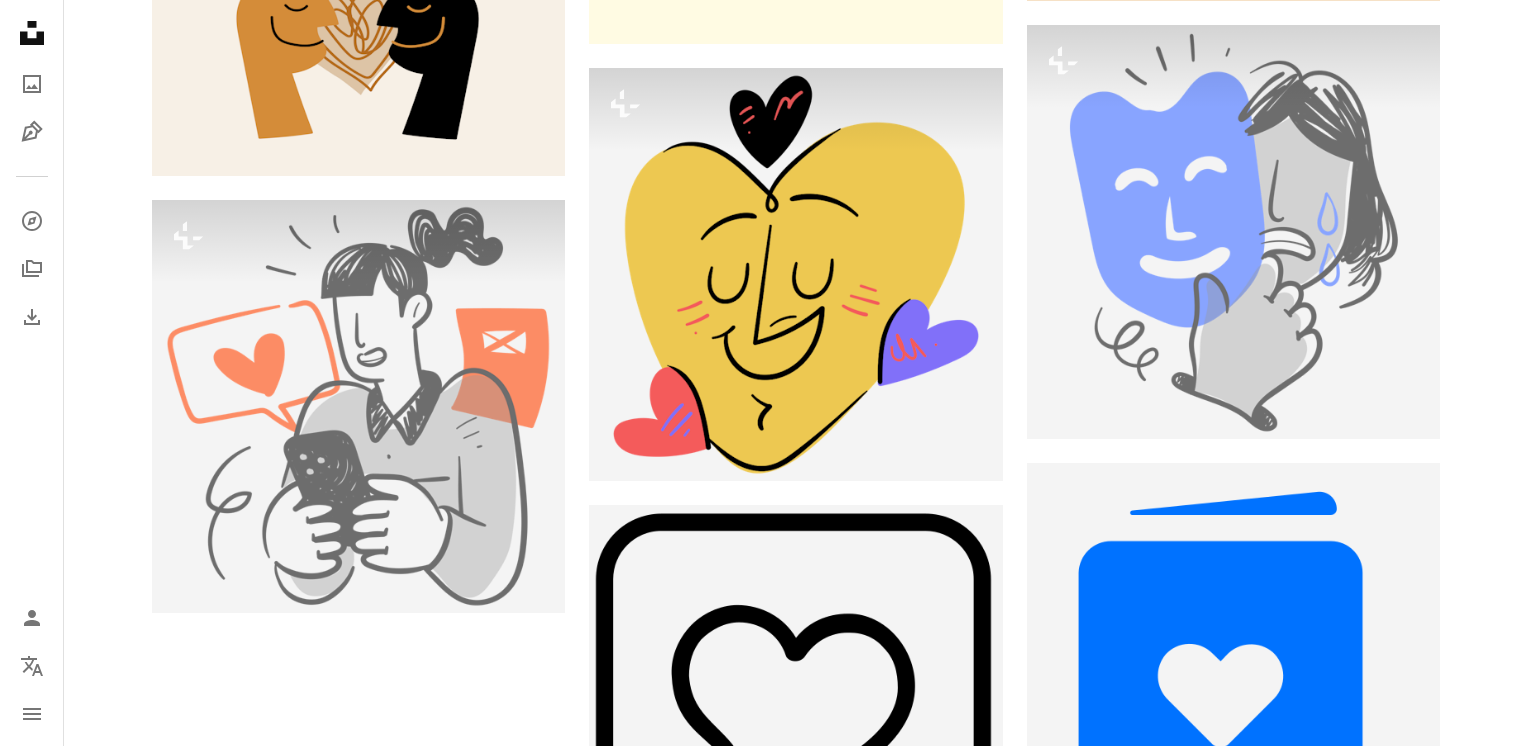 click on "An X shape 즉시 사용 가능한 프리미엄 이미지입니다. 무제한 액세스가 가능합니다. A plus sign 매월 회원 전용 콘텐츠 추가 A plus sign 무제한 royalty-free 다운로드 A plus sign 일러스트  신규 A plus sign 강화된 법적 보호 매년 66%  할인 매월 $12   $4 USD 매달 * Unsplash+  구독 *매년 납부 시 선불로  $48  청구 해당 세금 별도. 자동으로 연장됩니다. 언제든지 취소 가능합니다." at bounding box center [764, 2521] 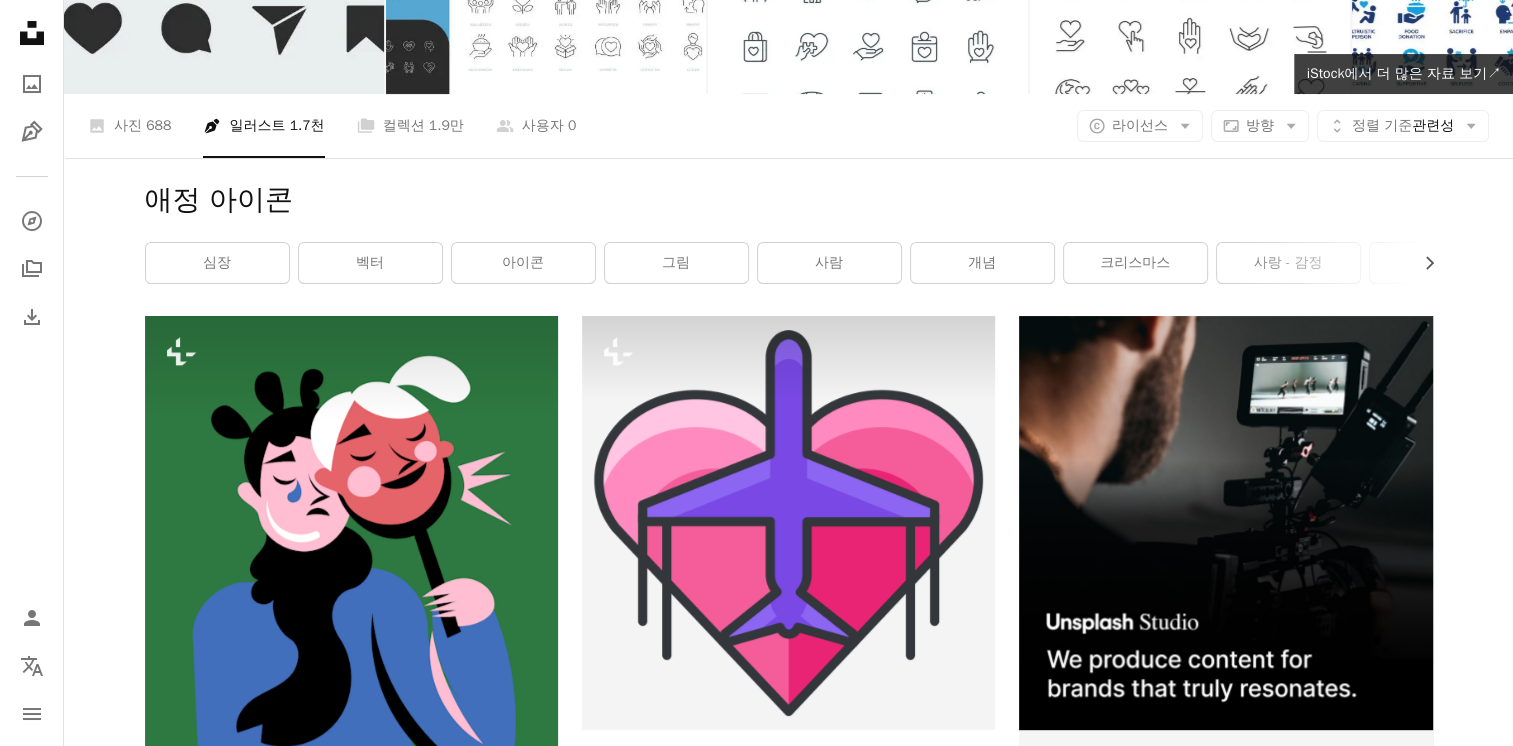 scroll, scrollTop: 0, scrollLeft: 0, axis: both 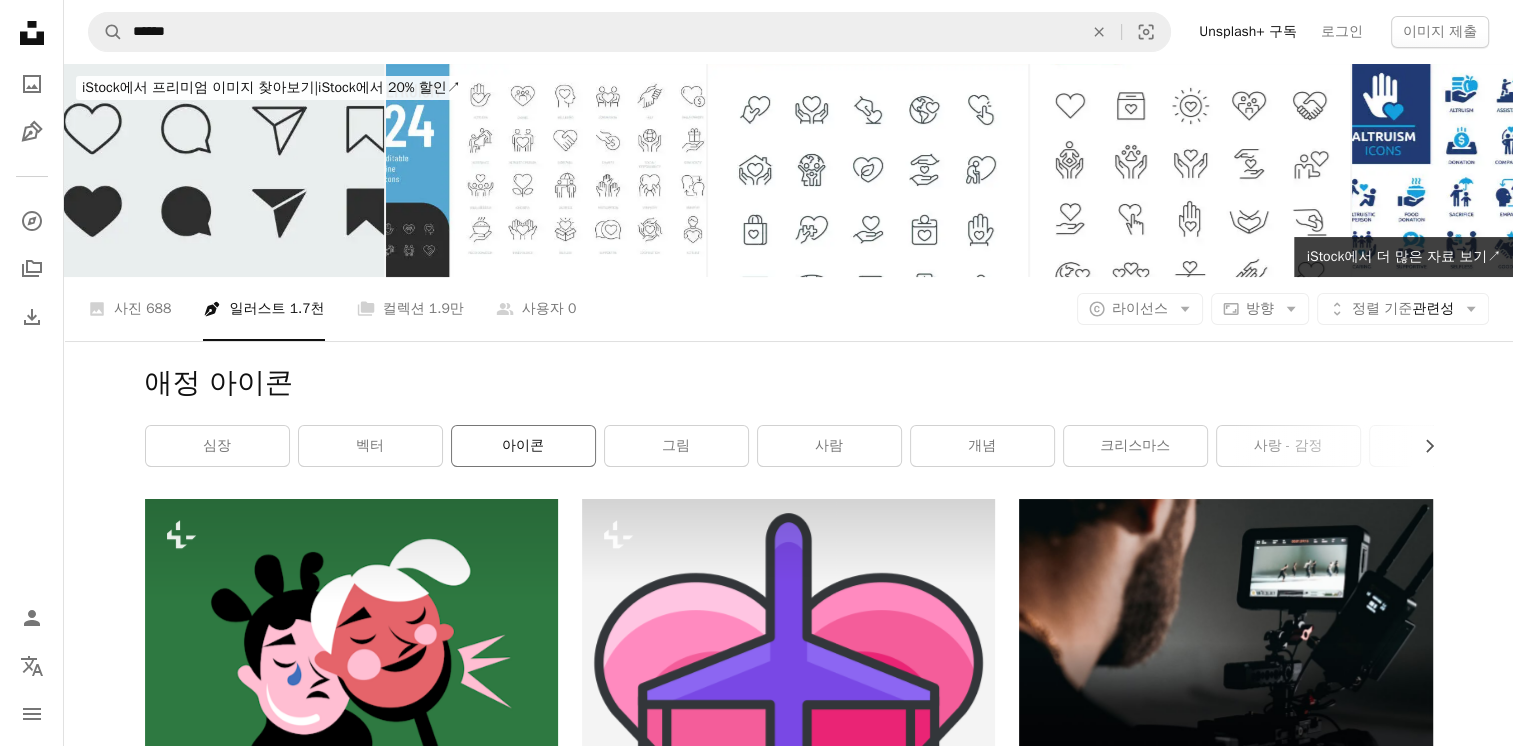 click on "아이콘" at bounding box center [523, 446] 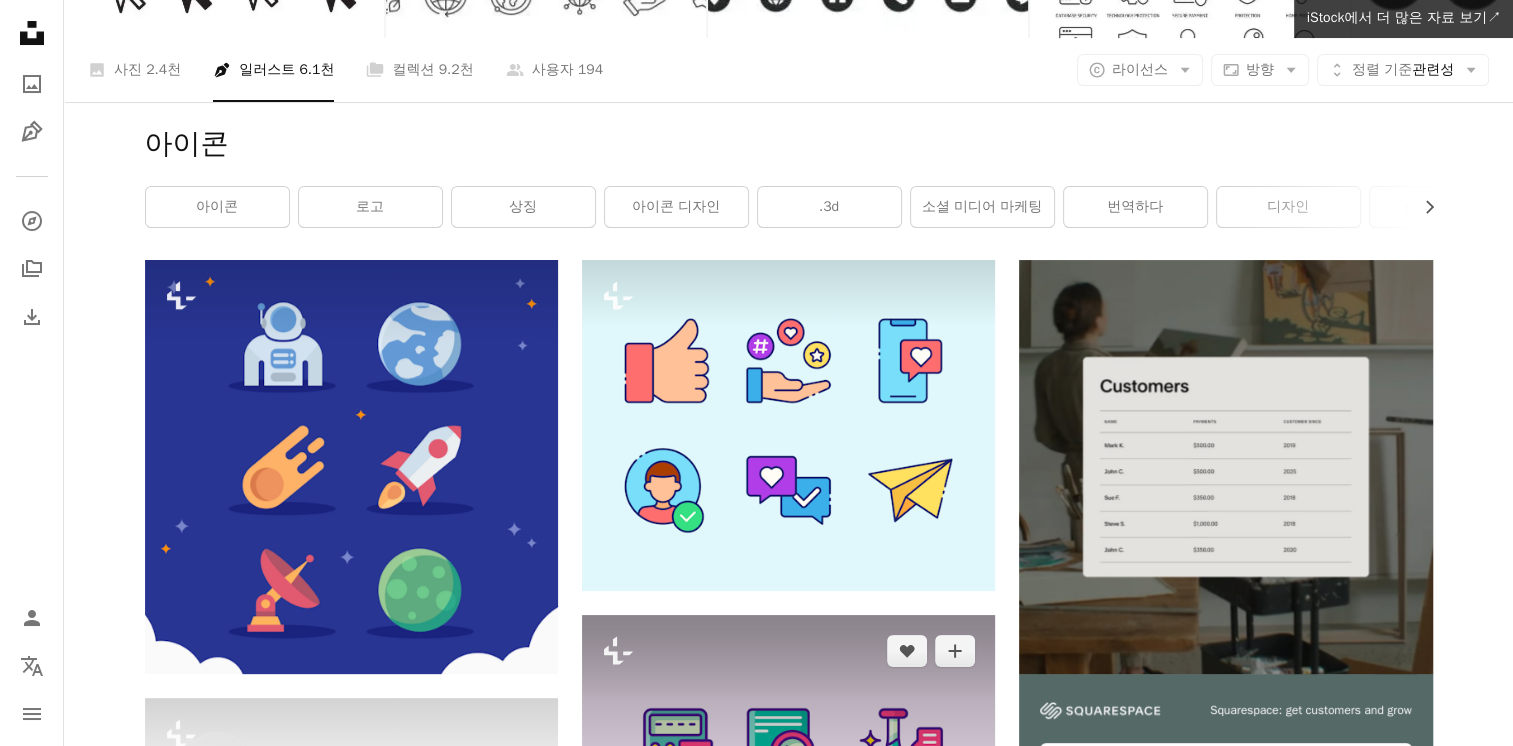 scroll, scrollTop: 0, scrollLeft: 0, axis: both 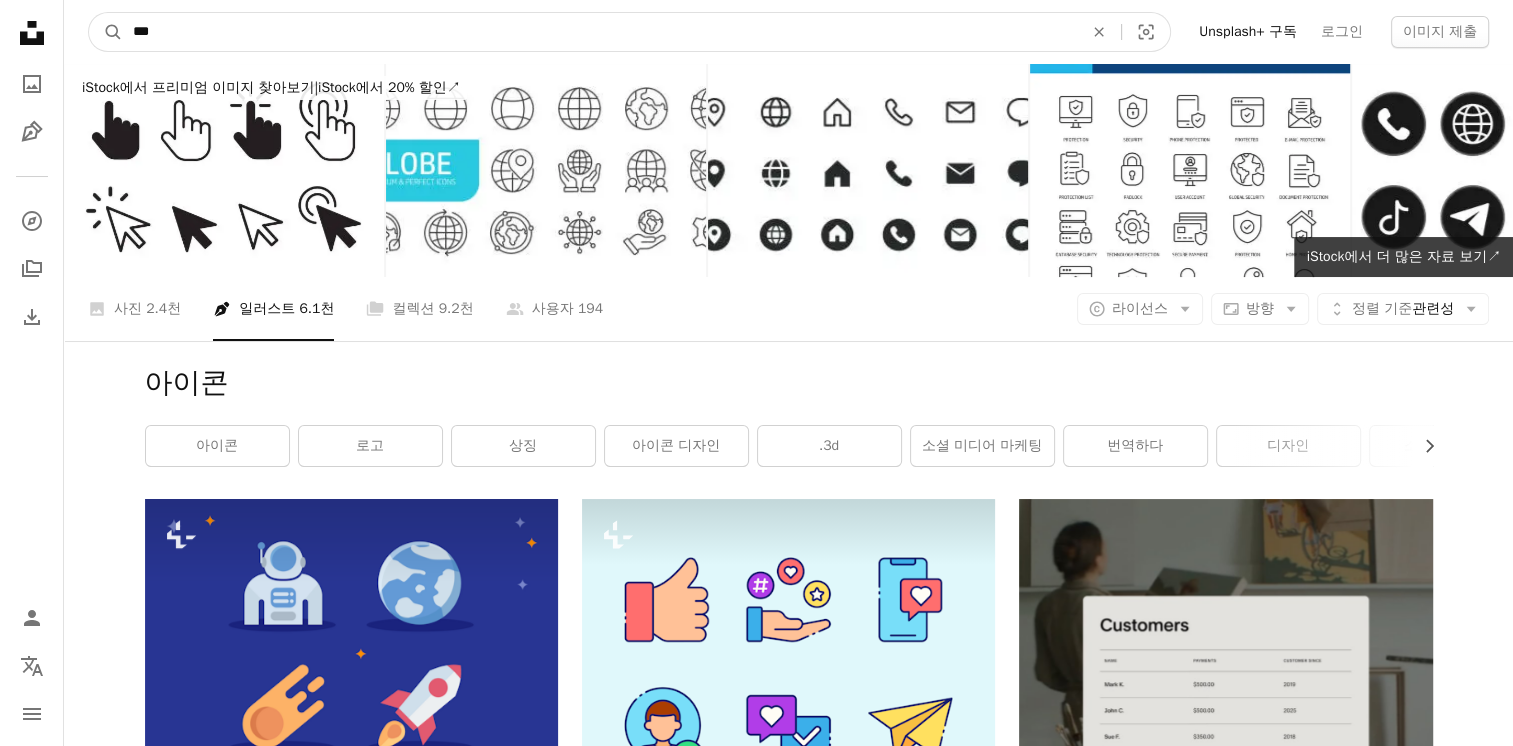 click on "***" at bounding box center (600, 32) 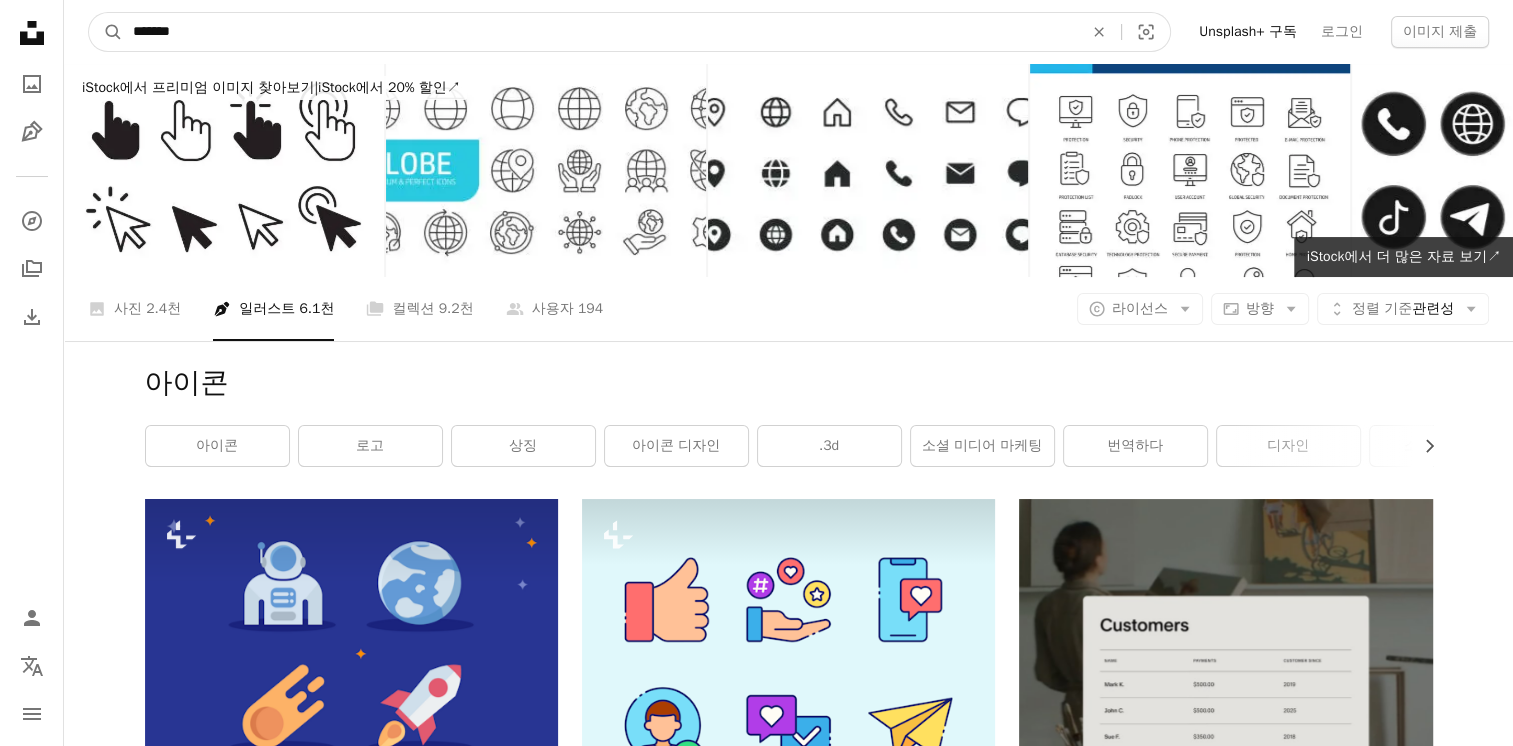 type on "*******" 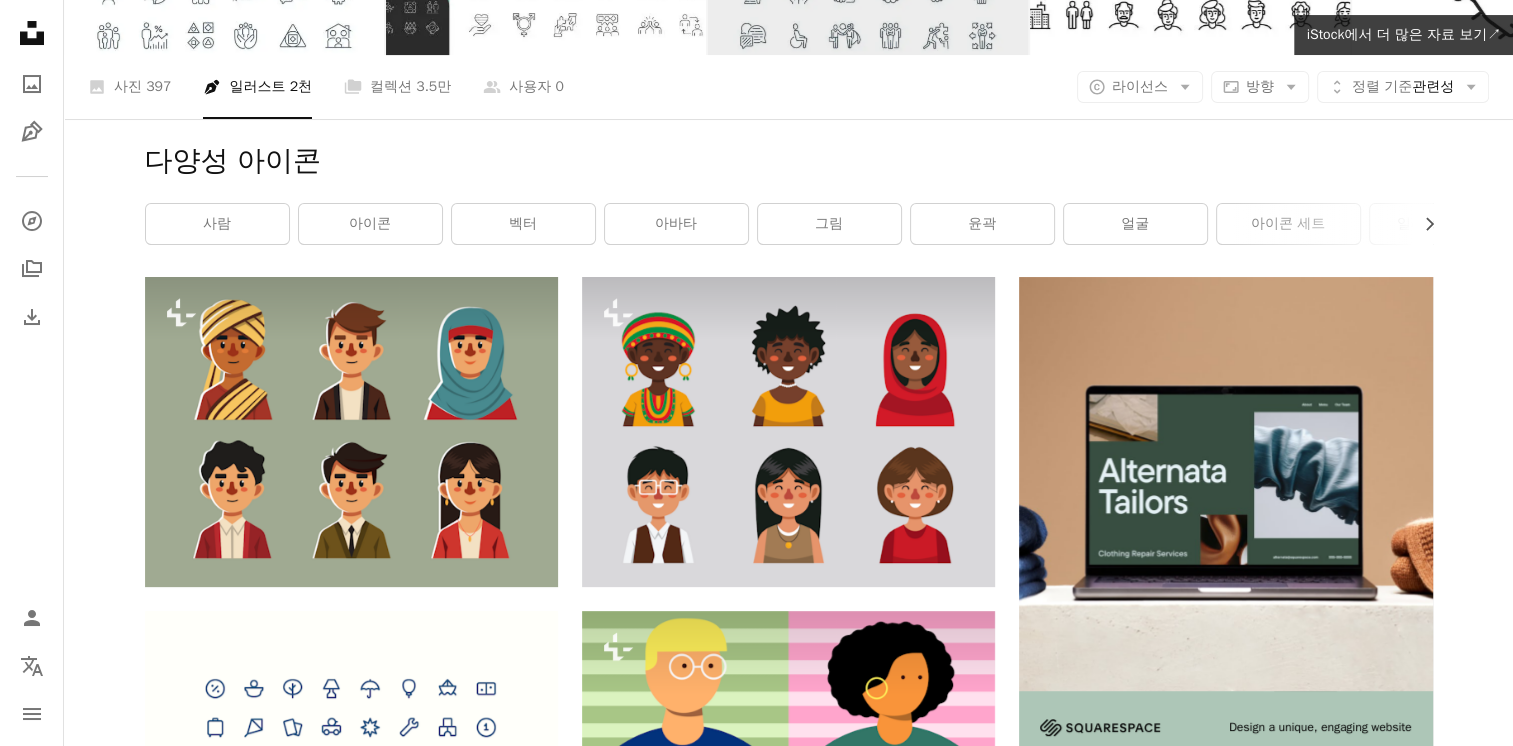 scroll, scrollTop: 0, scrollLeft: 0, axis: both 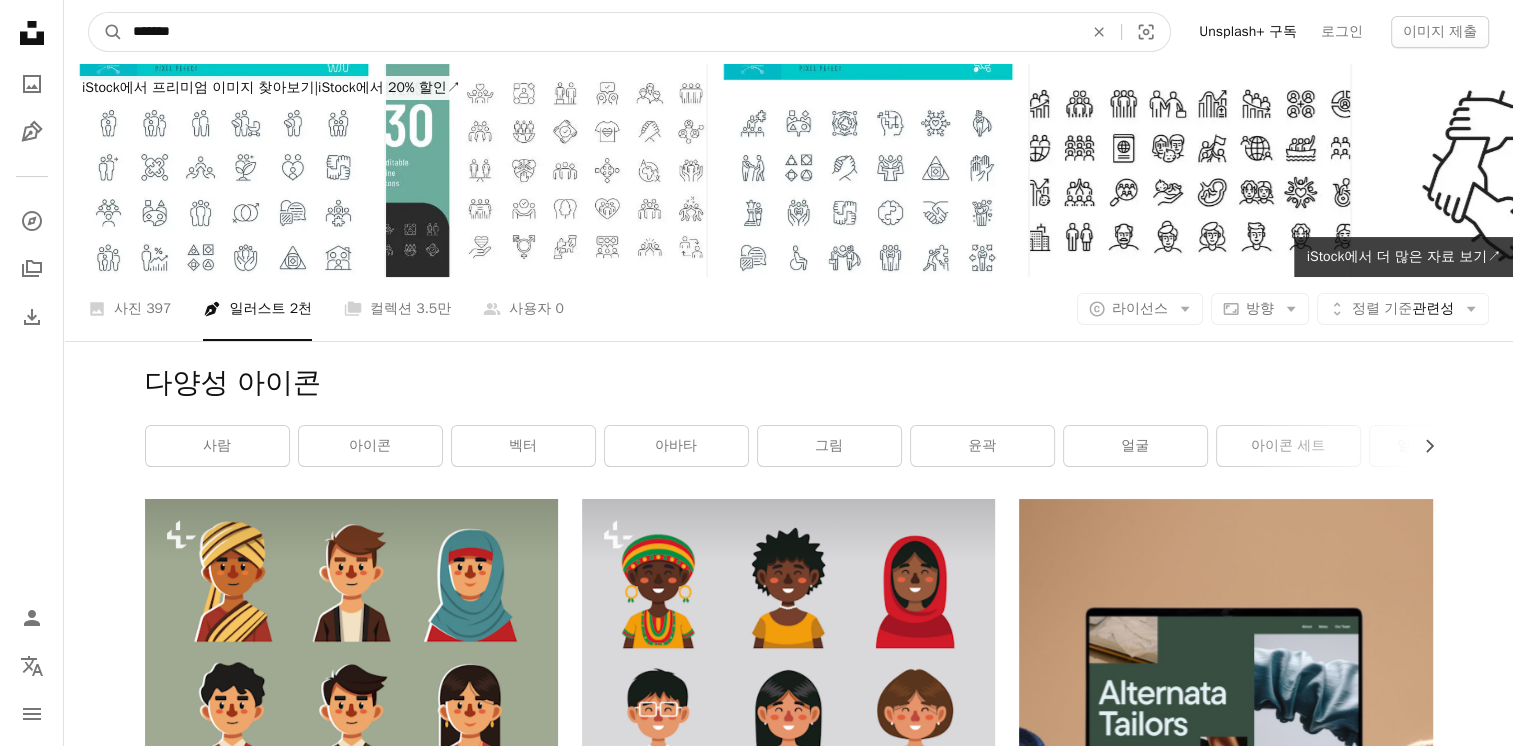 click on "*******" at bounding box center (600, 32) 